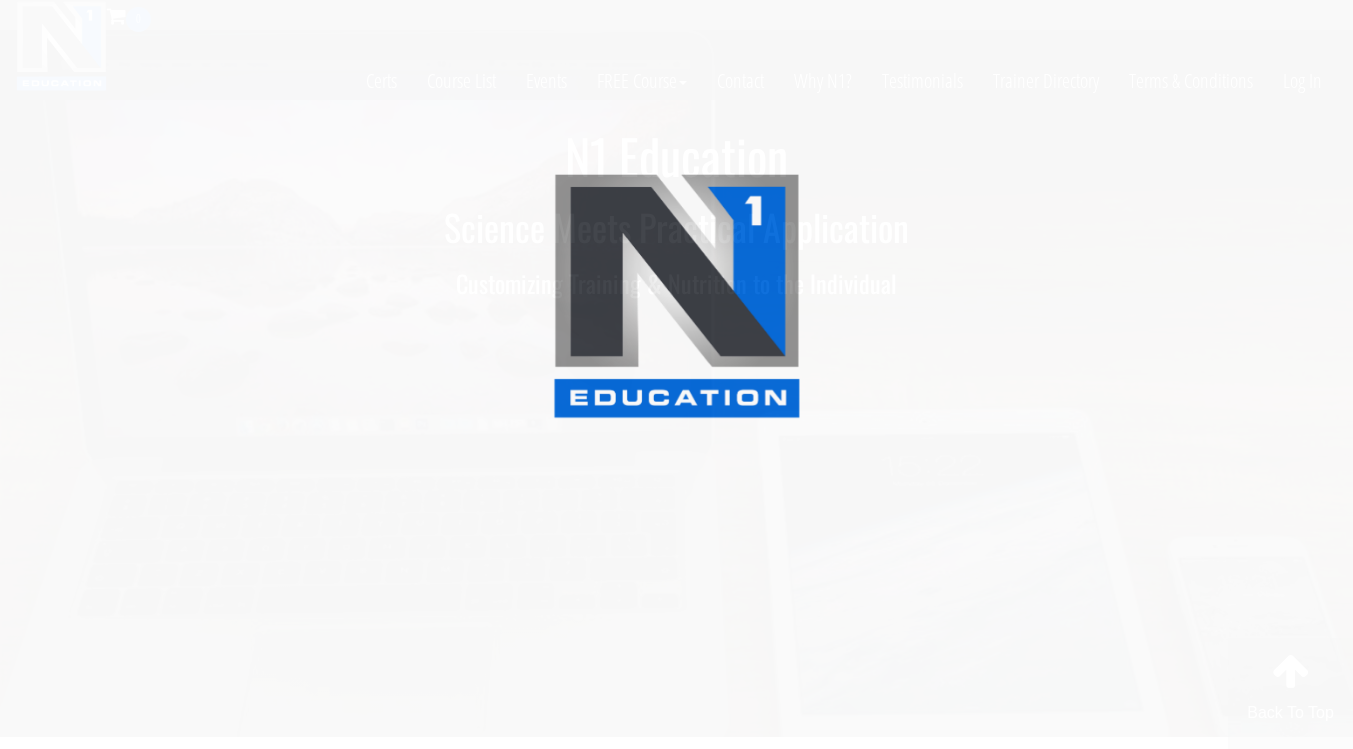 scroll, scrollTop: 0, scrollLeft: 0, axis: both 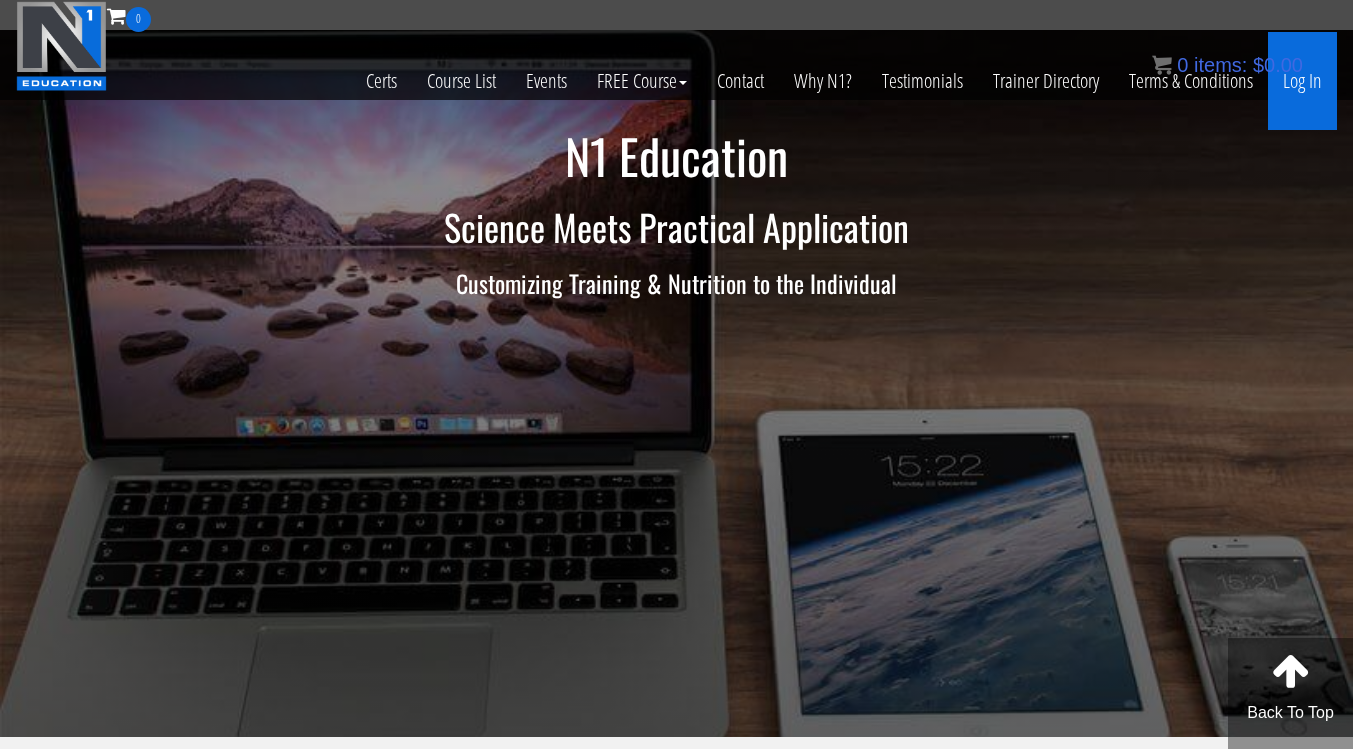 click on "Log In" at bounding box center (1302, 81) 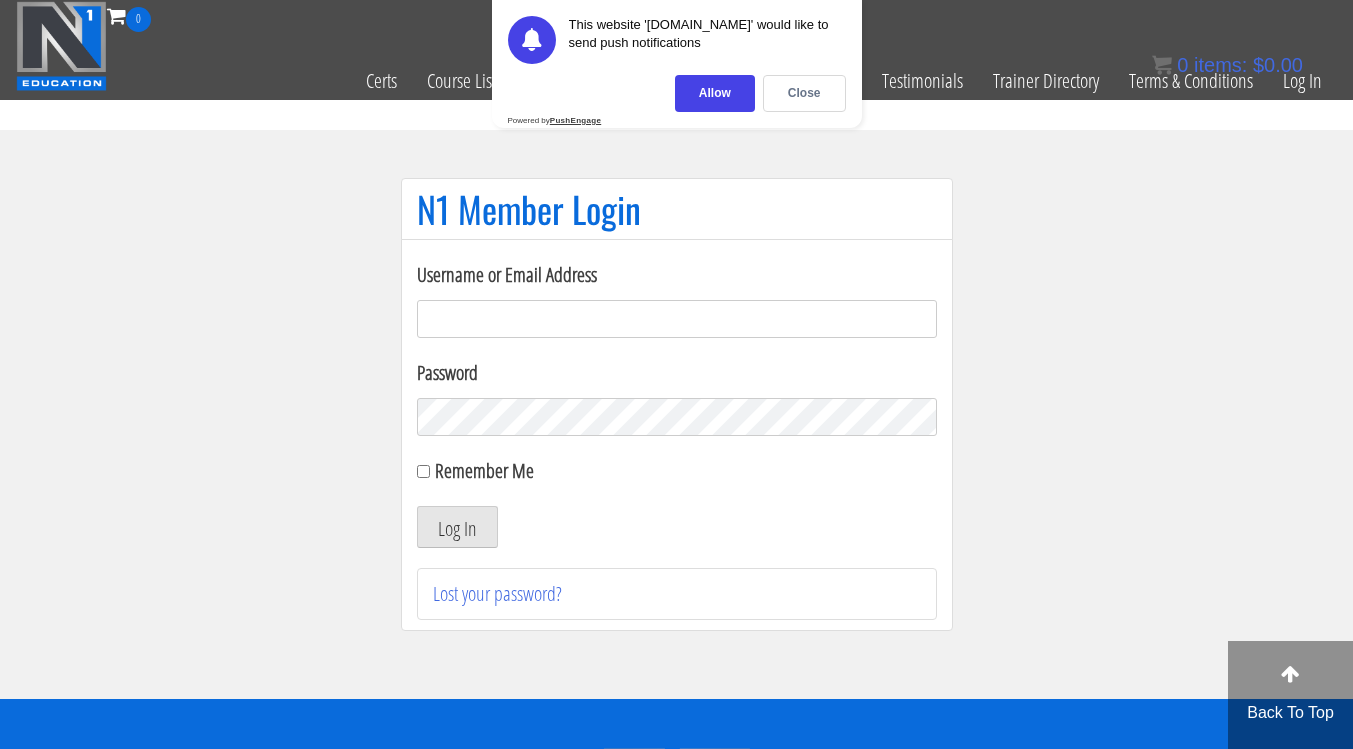 scroll, scrollTop: 0, scrollLeft: 0, axis: both 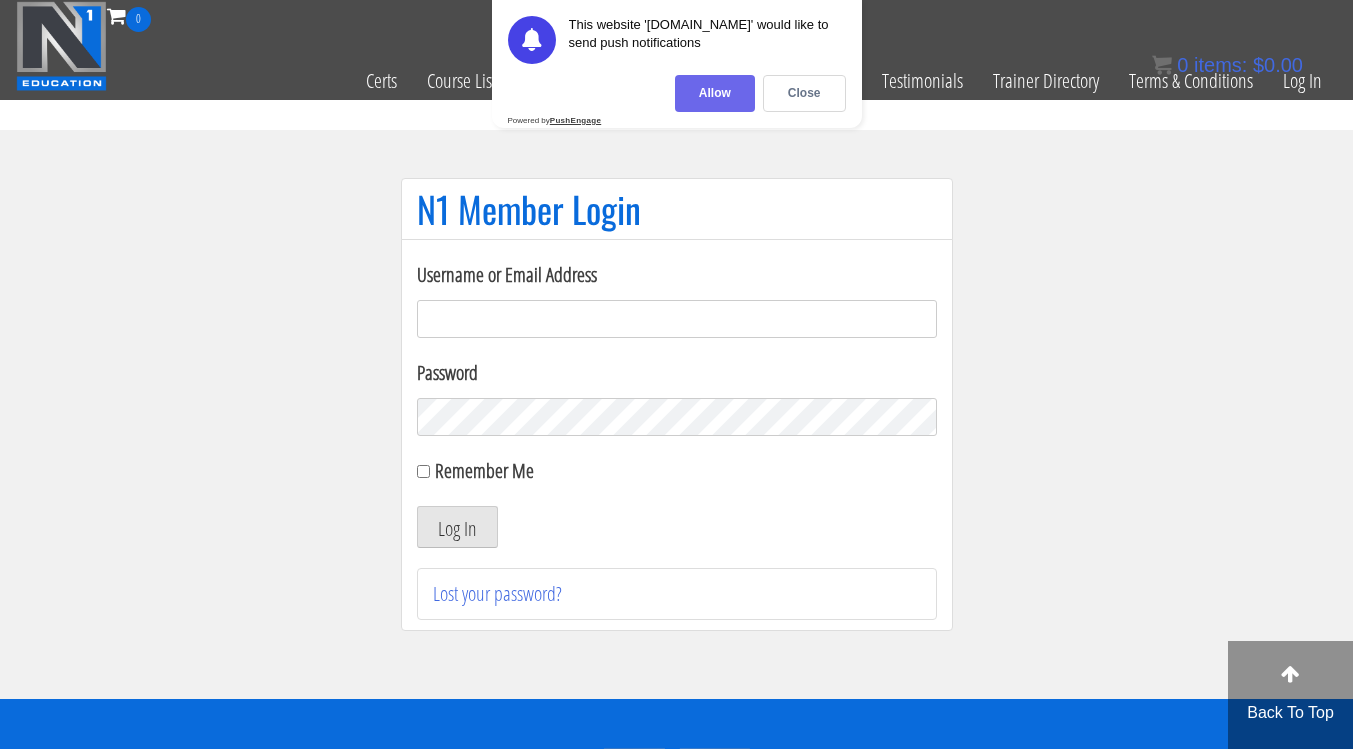 click on "Allow" at bounding box center (715, 93) 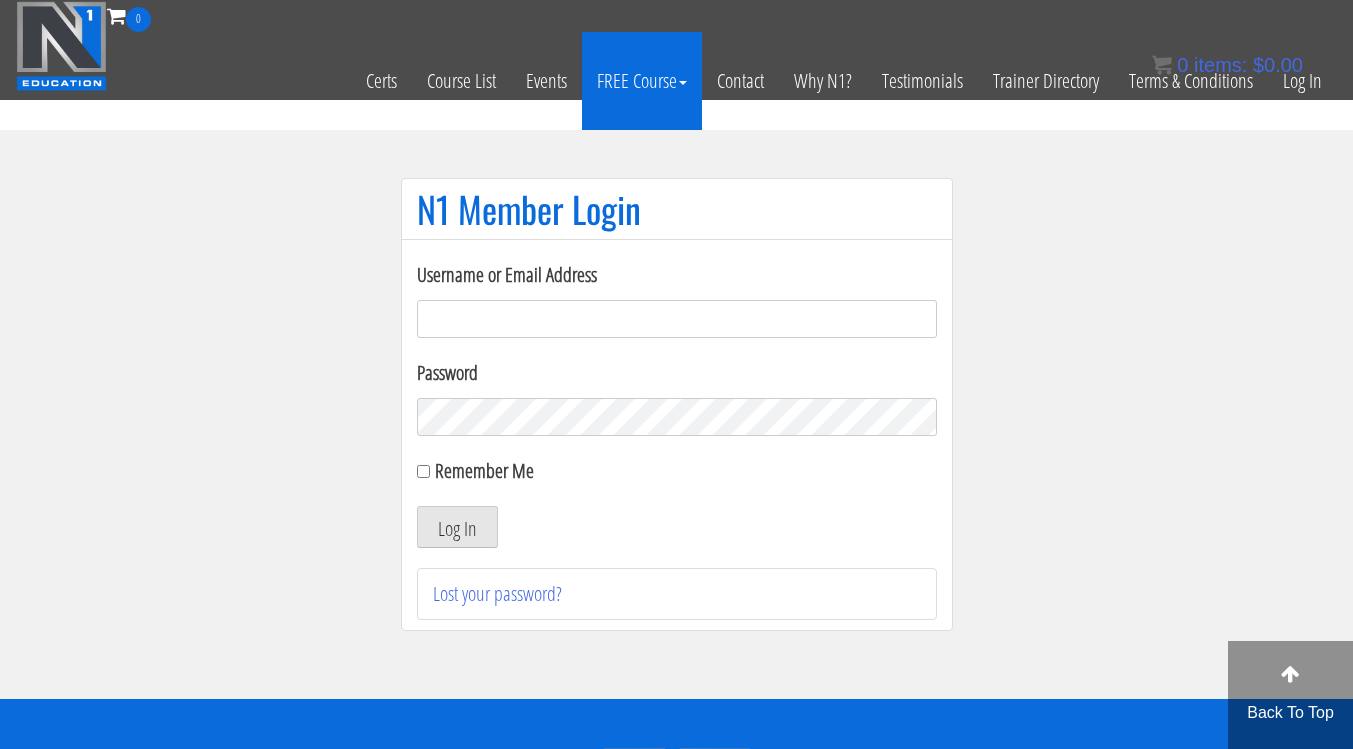 click on "FREE Course" at bounding box center (642, 81) 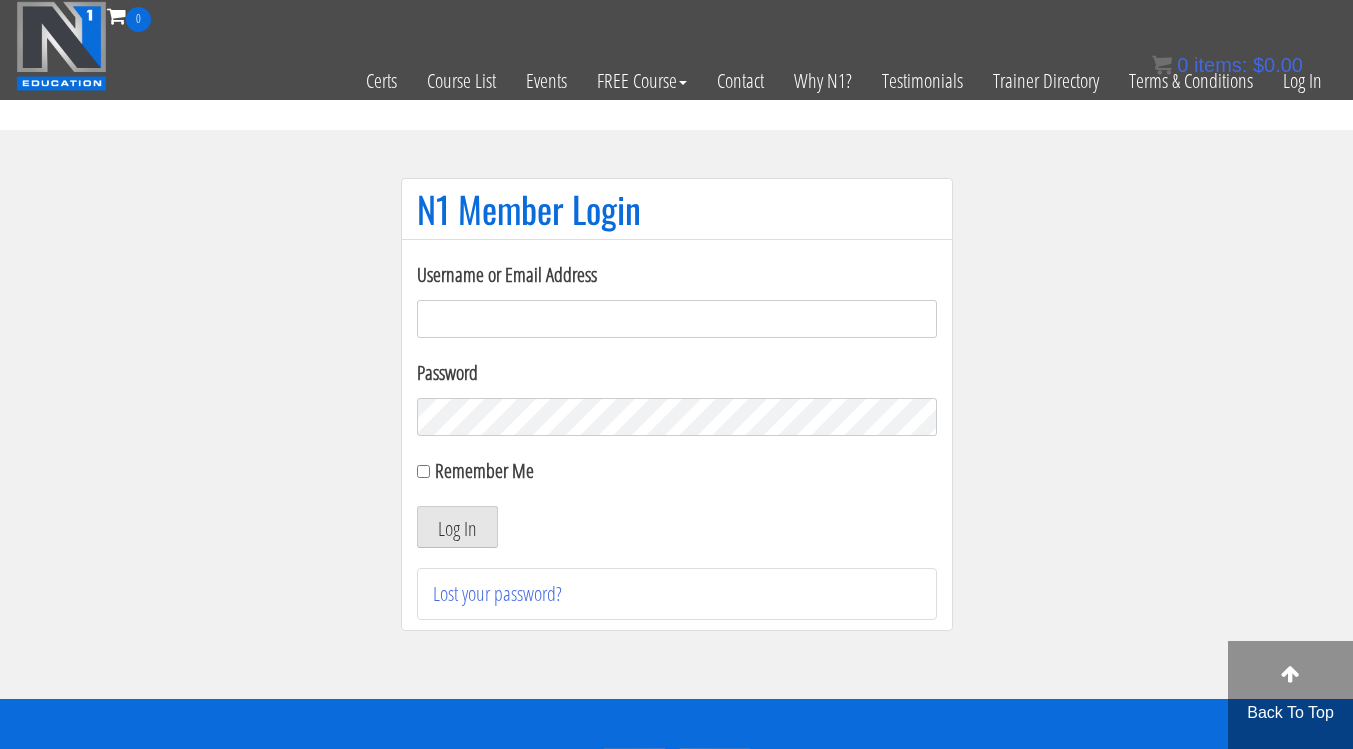 click on "Username or Email Address" at bounding box center [677, 319] 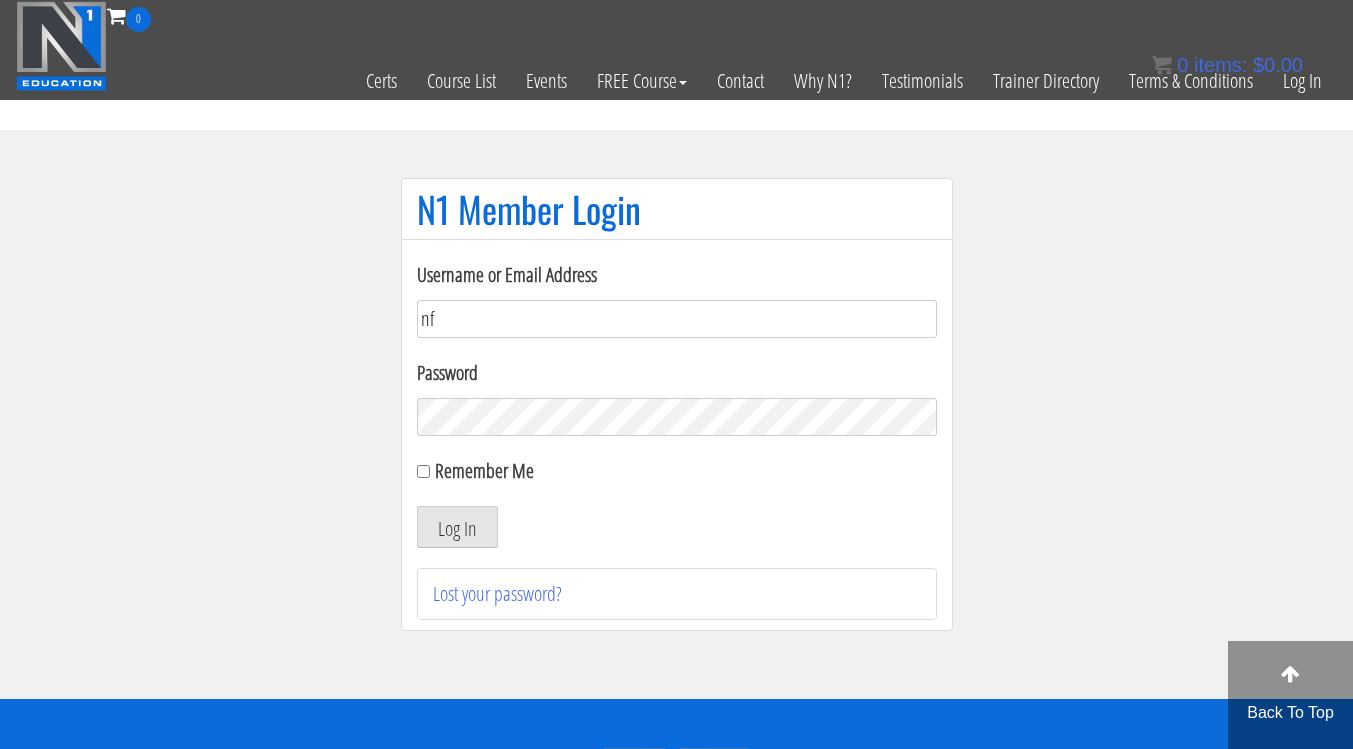 type on "n" 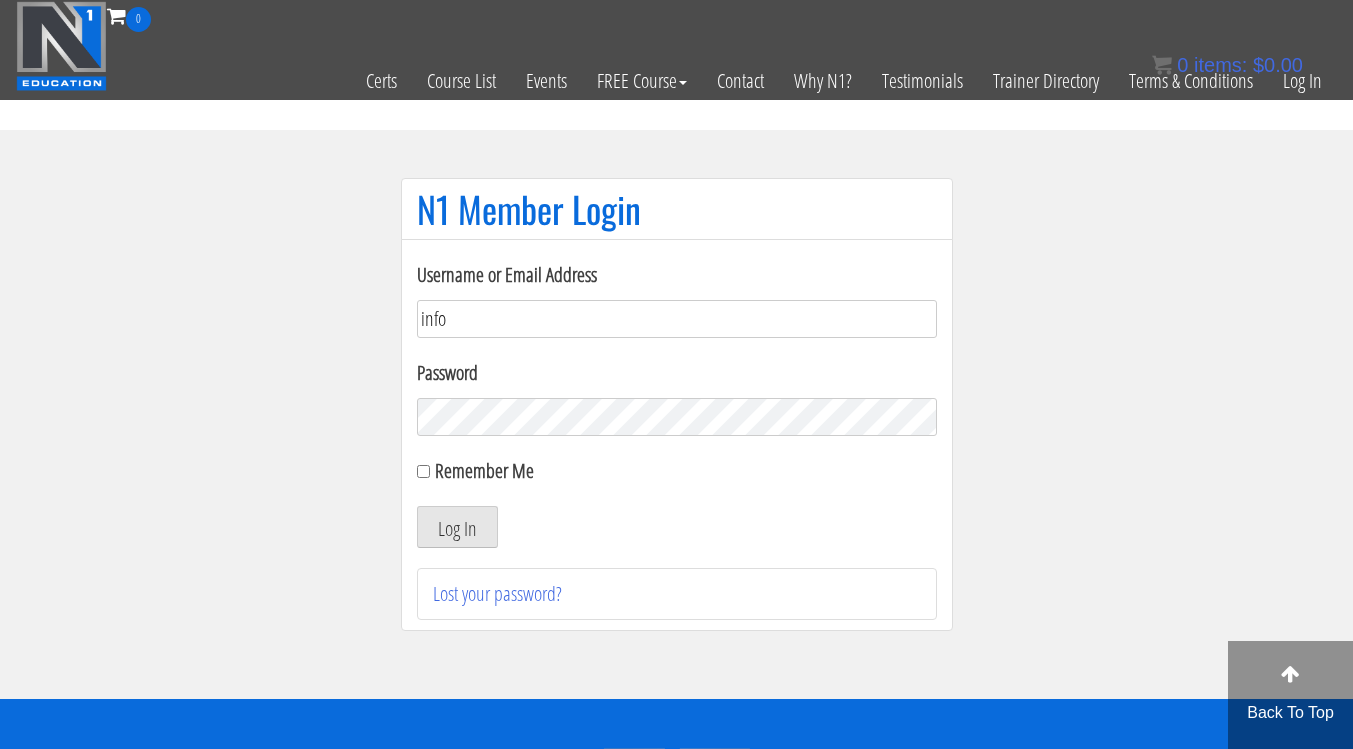 type on "info@adnaanfitness.com" 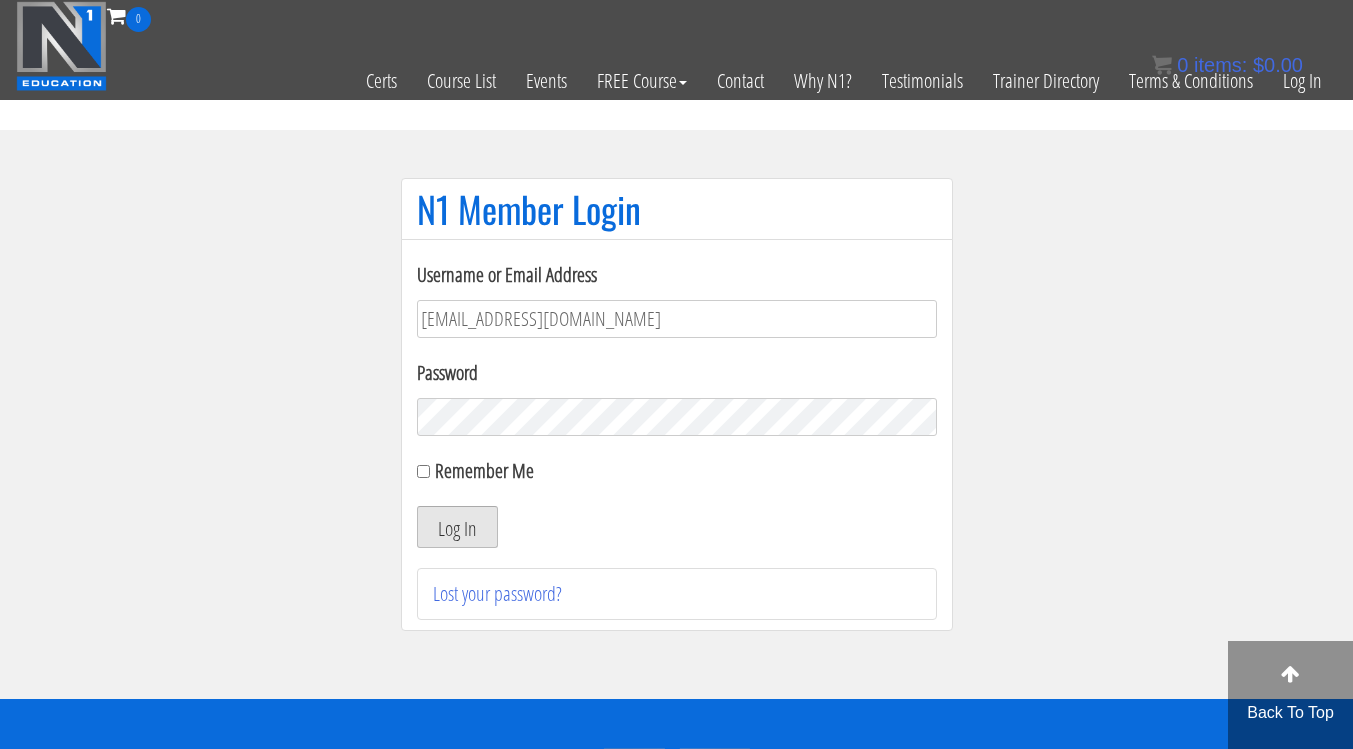 click on "Log In" at bounding box center [457, 527] 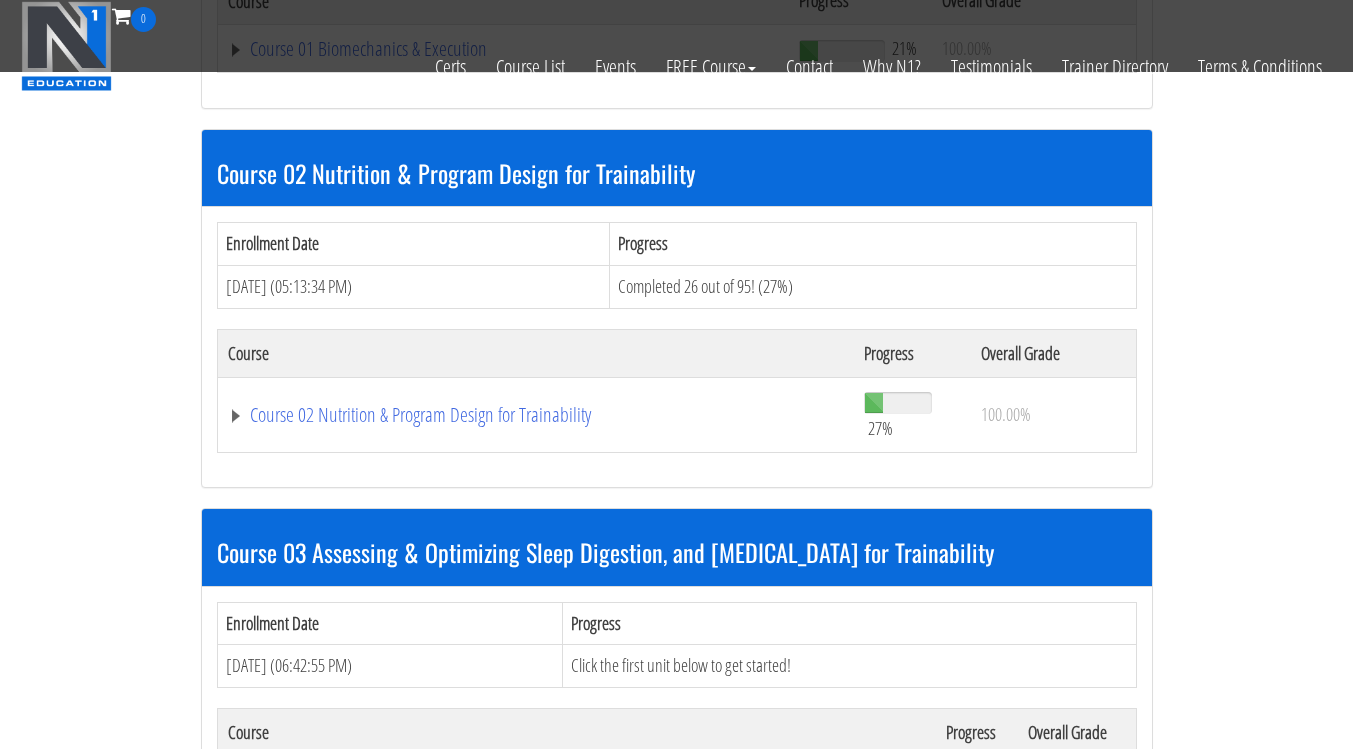 scroll, scrollTop: 520, scrollLeft: 0, axis: vertical 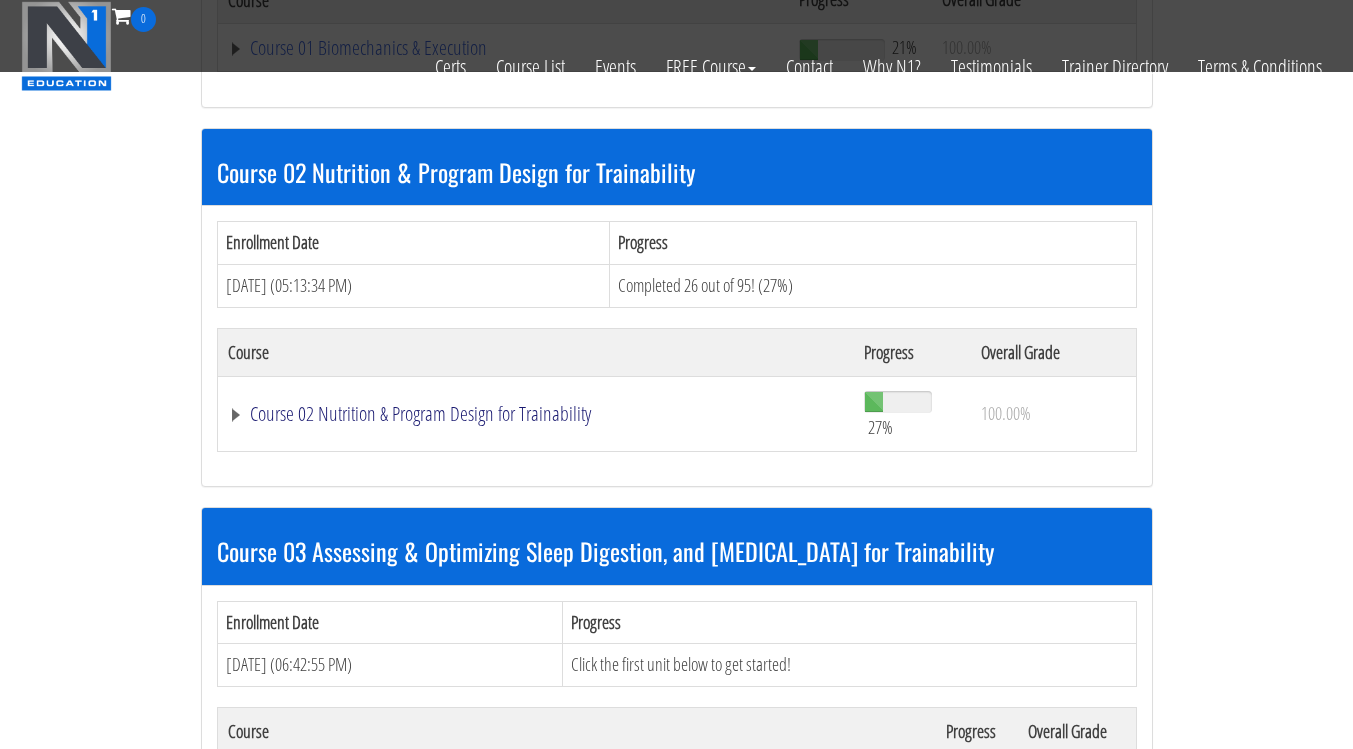click on "Course 02 Nutrition & Program Design for Trainability" at bounding box center [504, 48] 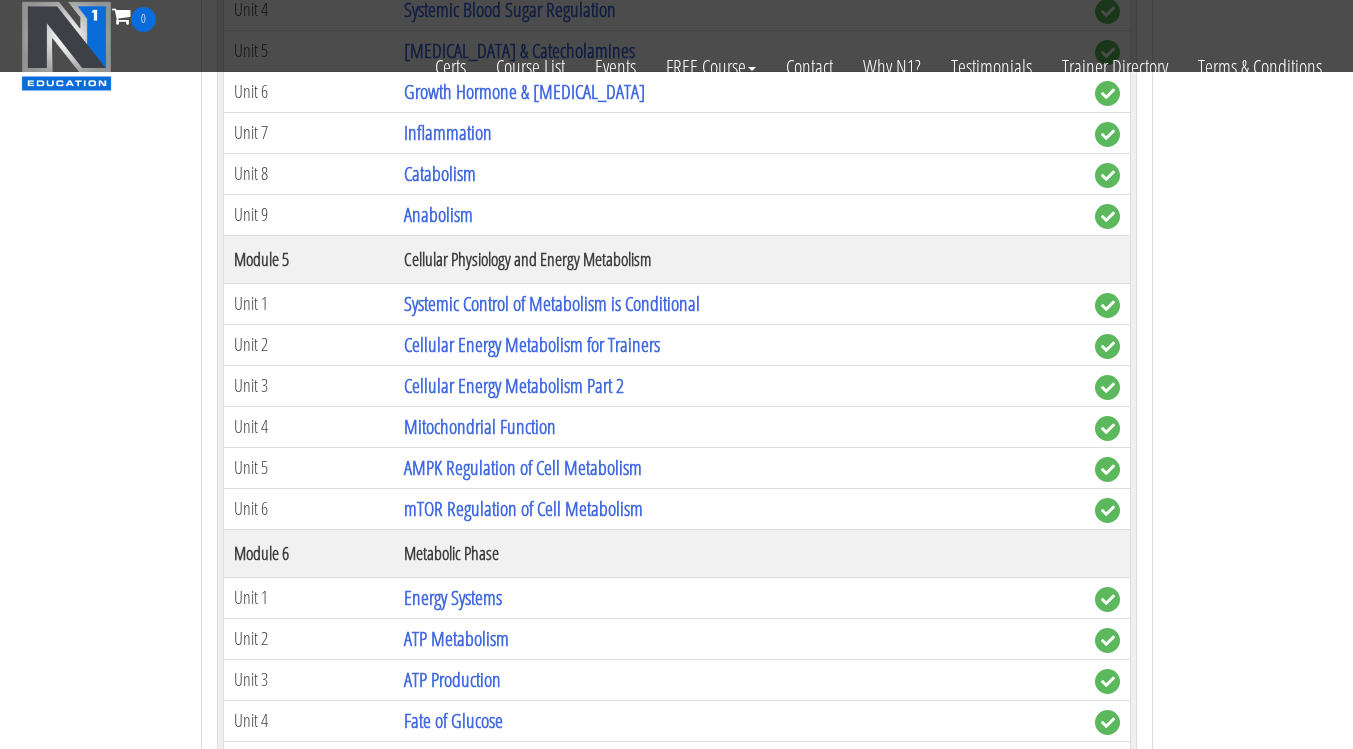 scroll, scrollTop: 1550, scrollLeft: 0, axis: vertical 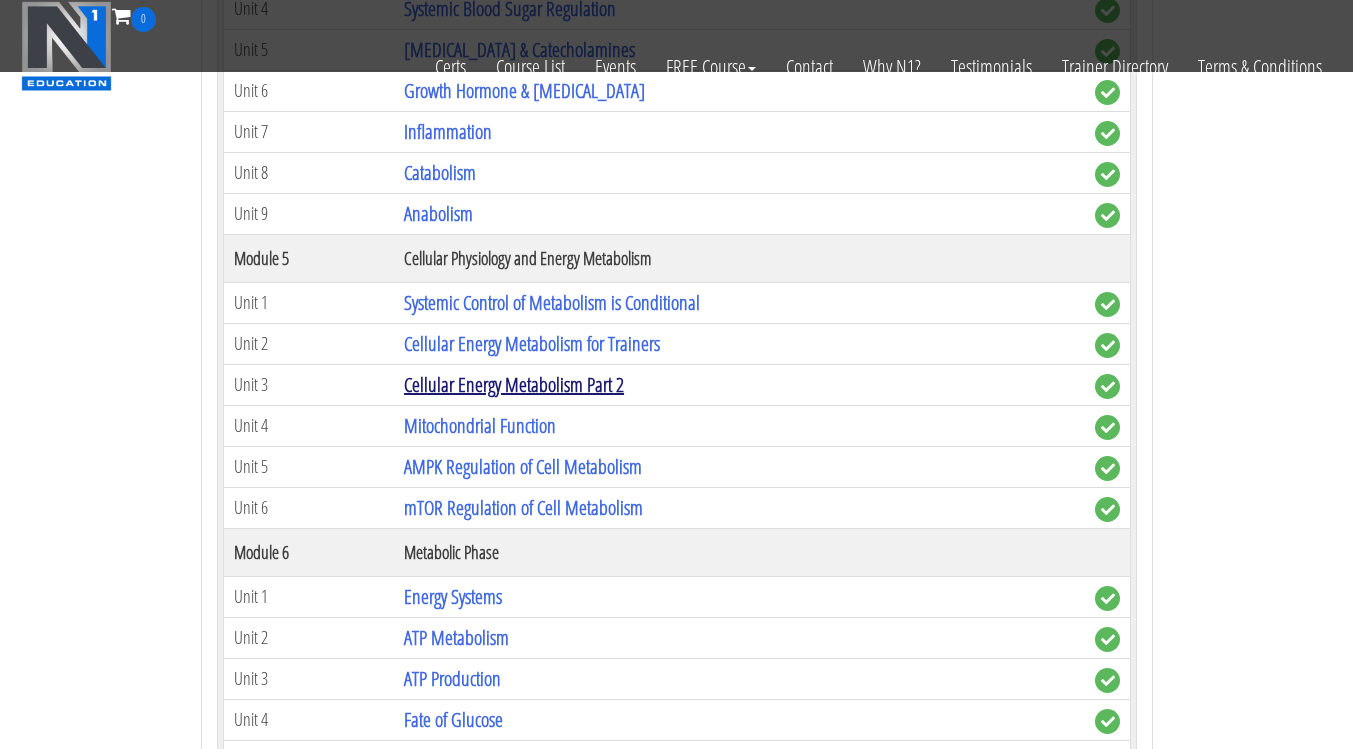 click on "Cellular Energy Metabolism Part 2" at bounding box center [514, 384] 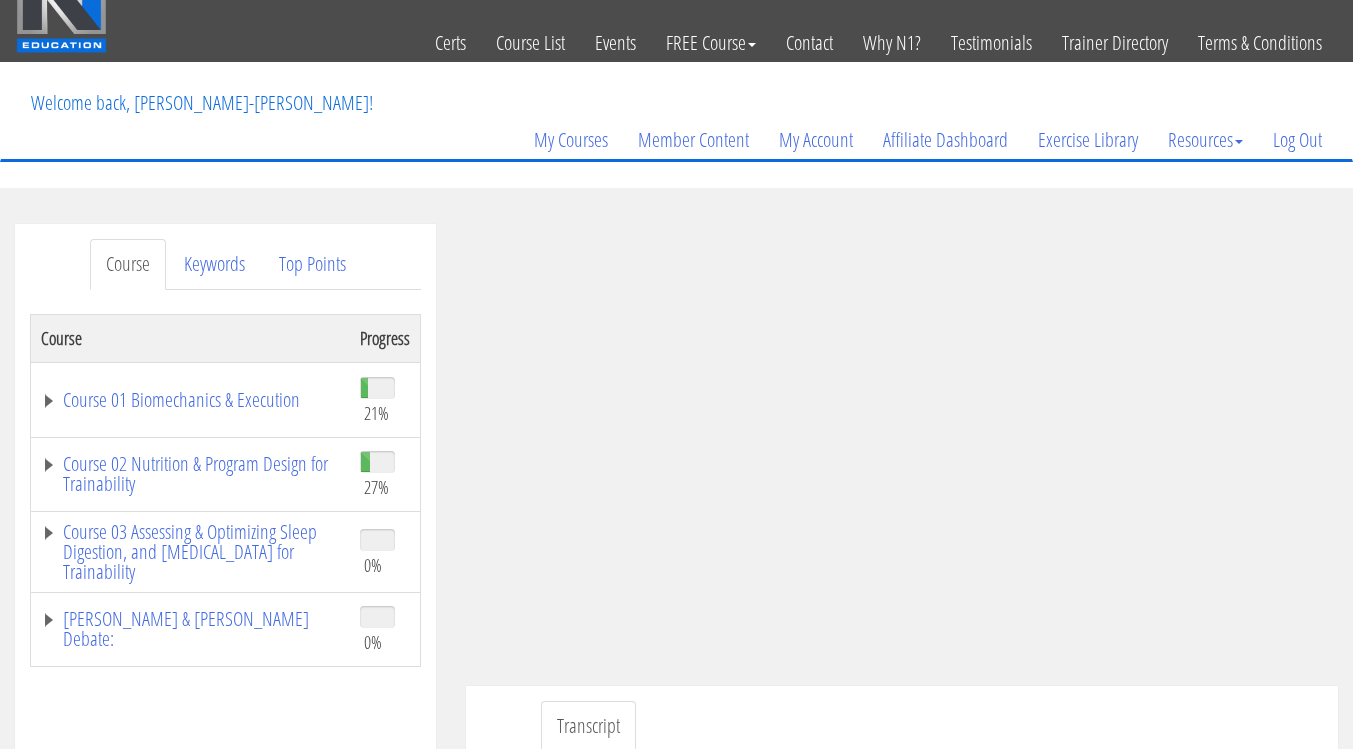 scroll, scrollTop: 40, scrollLeft: 0, axis: vertical 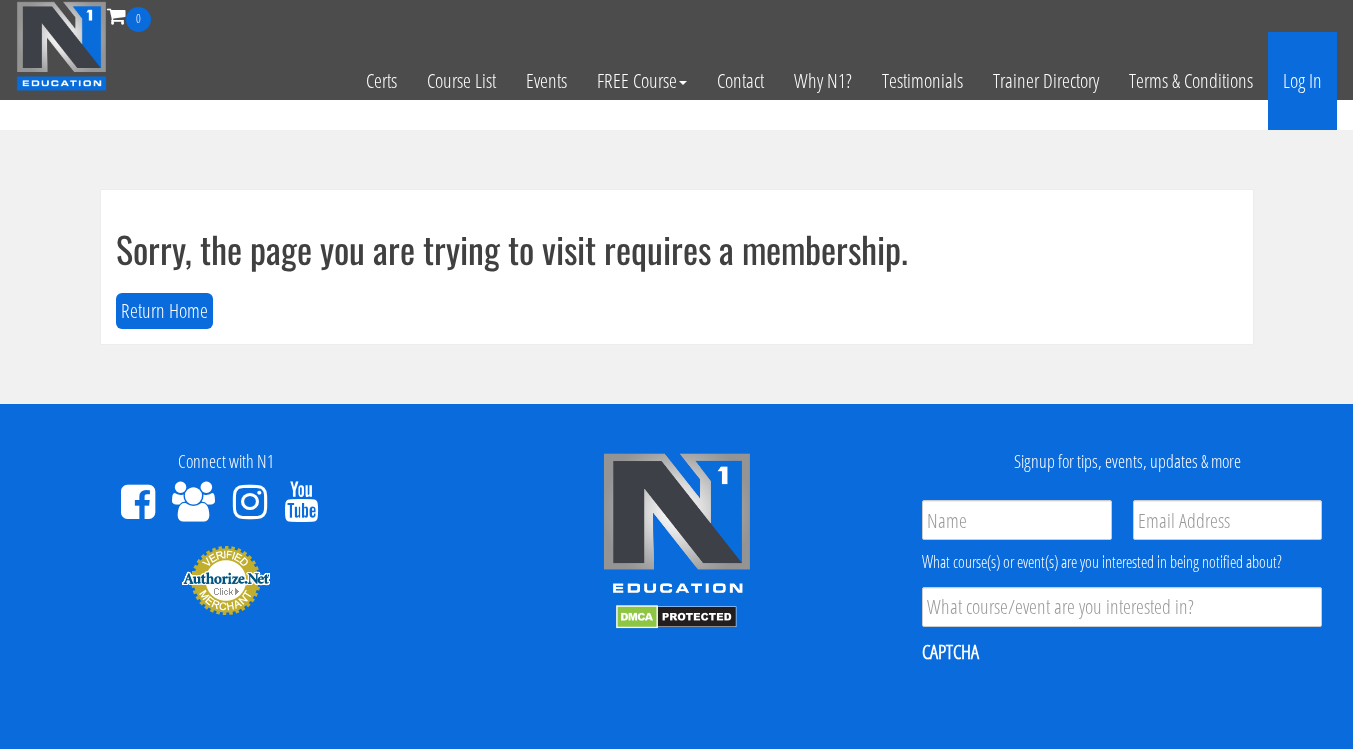 click on "Log In" at bounding box center (1302, 81) 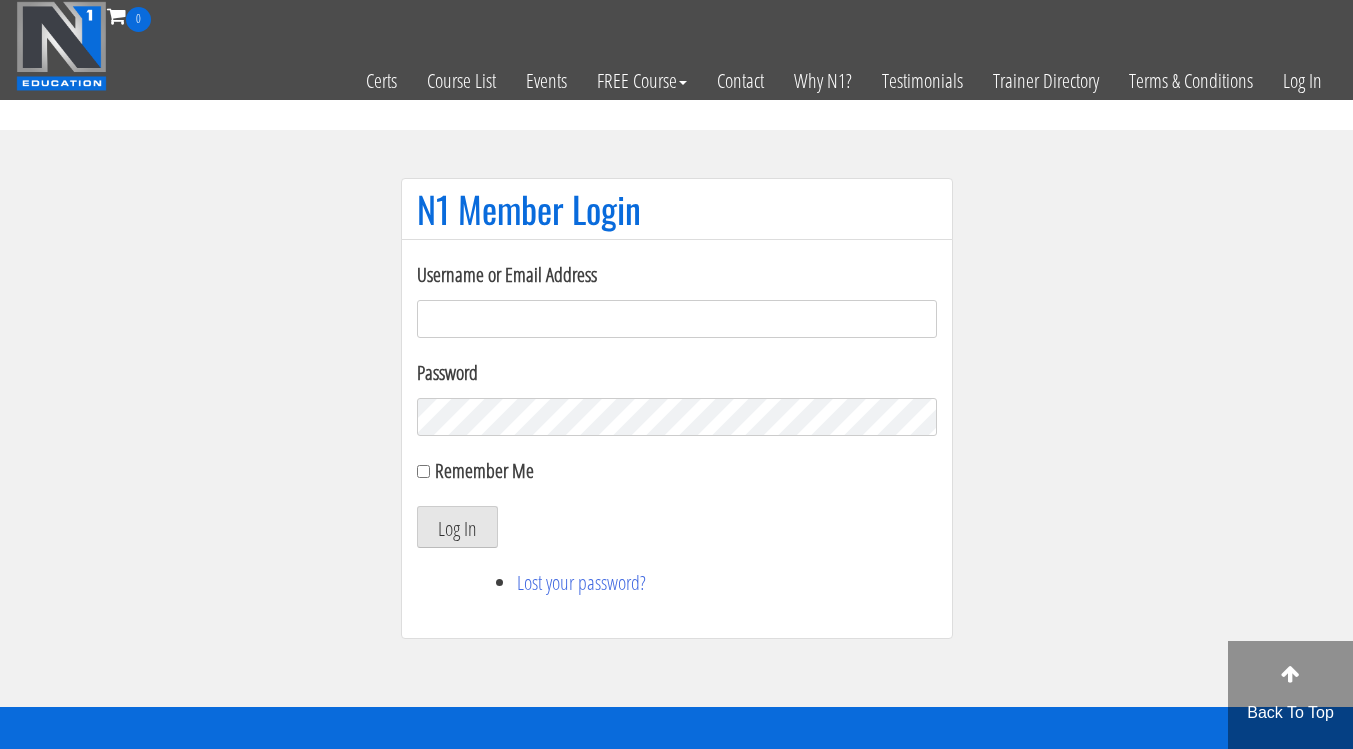 scroll, scrollTop: 0, scrollLeft: 0, axis: both 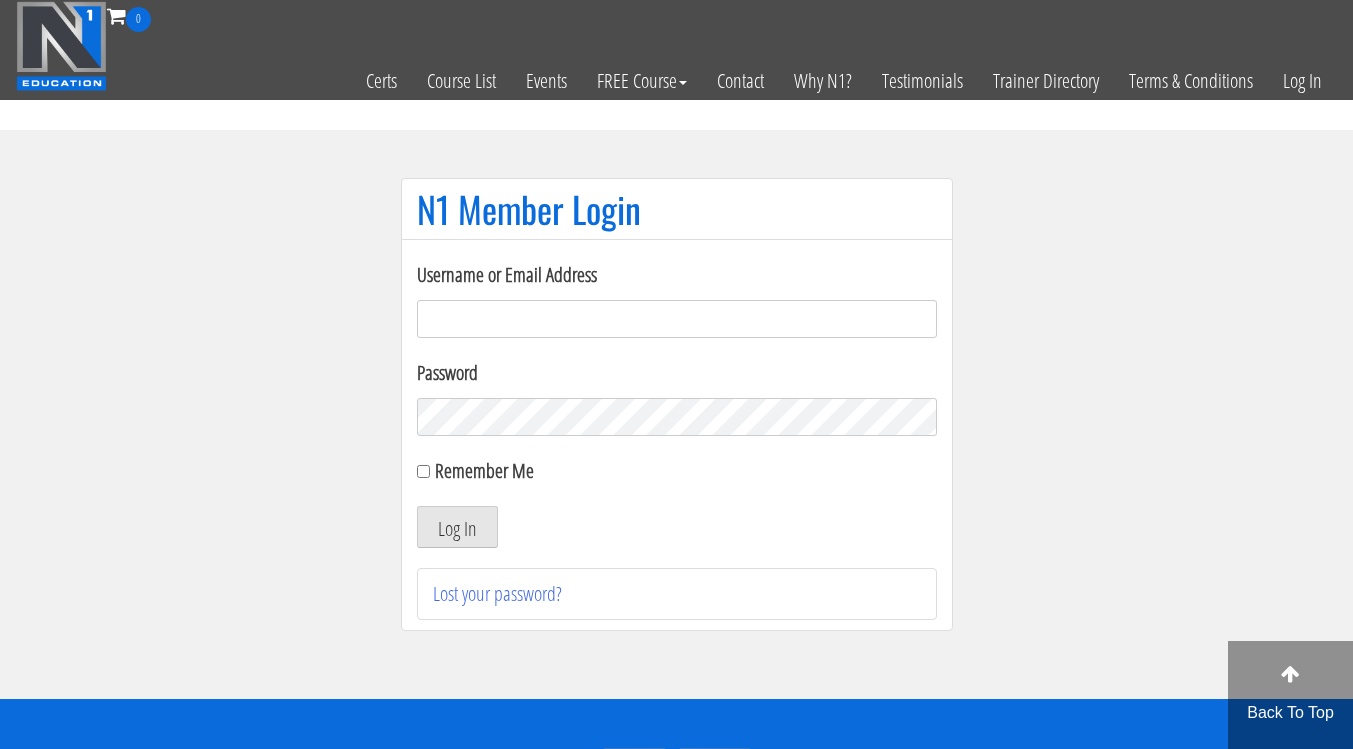 click on "Username or Email Address" at bounding box center [677, 319] 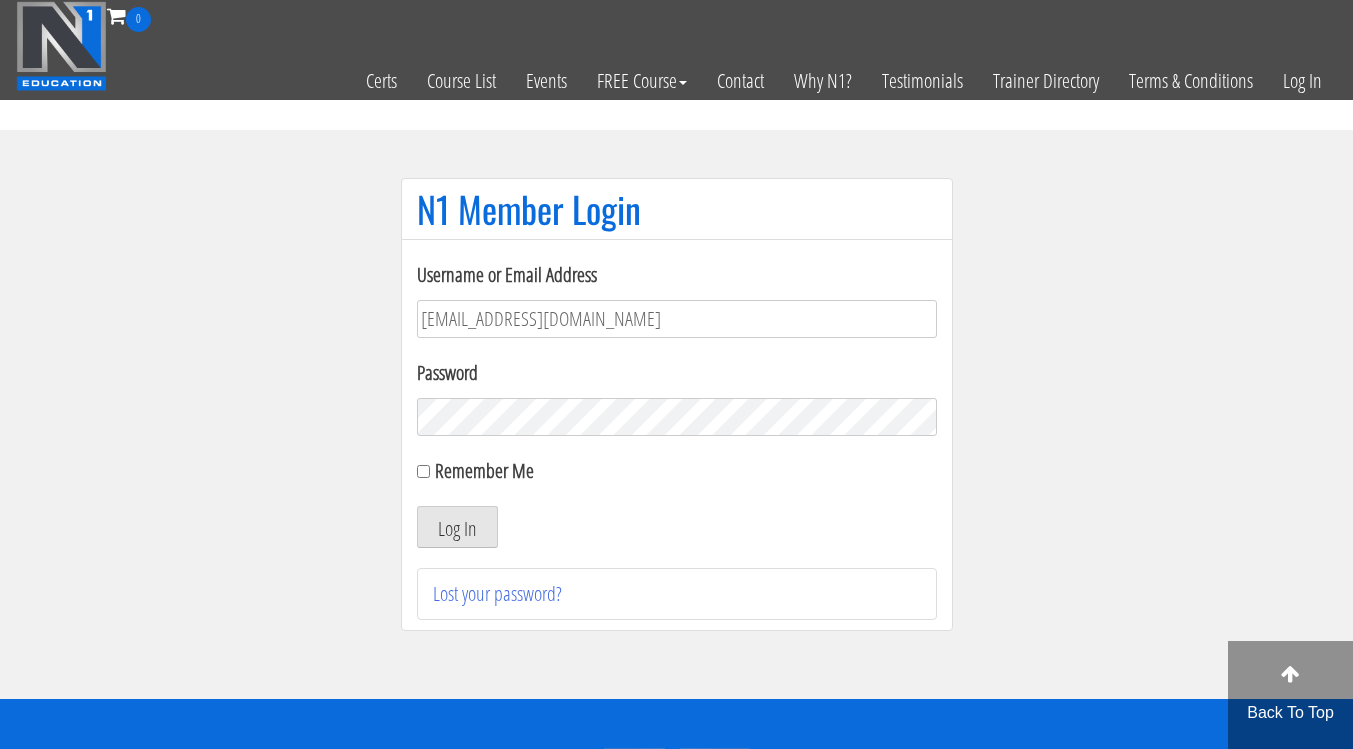click on "adnaanfitness@gmail.com" at bounding box center (677, 319) 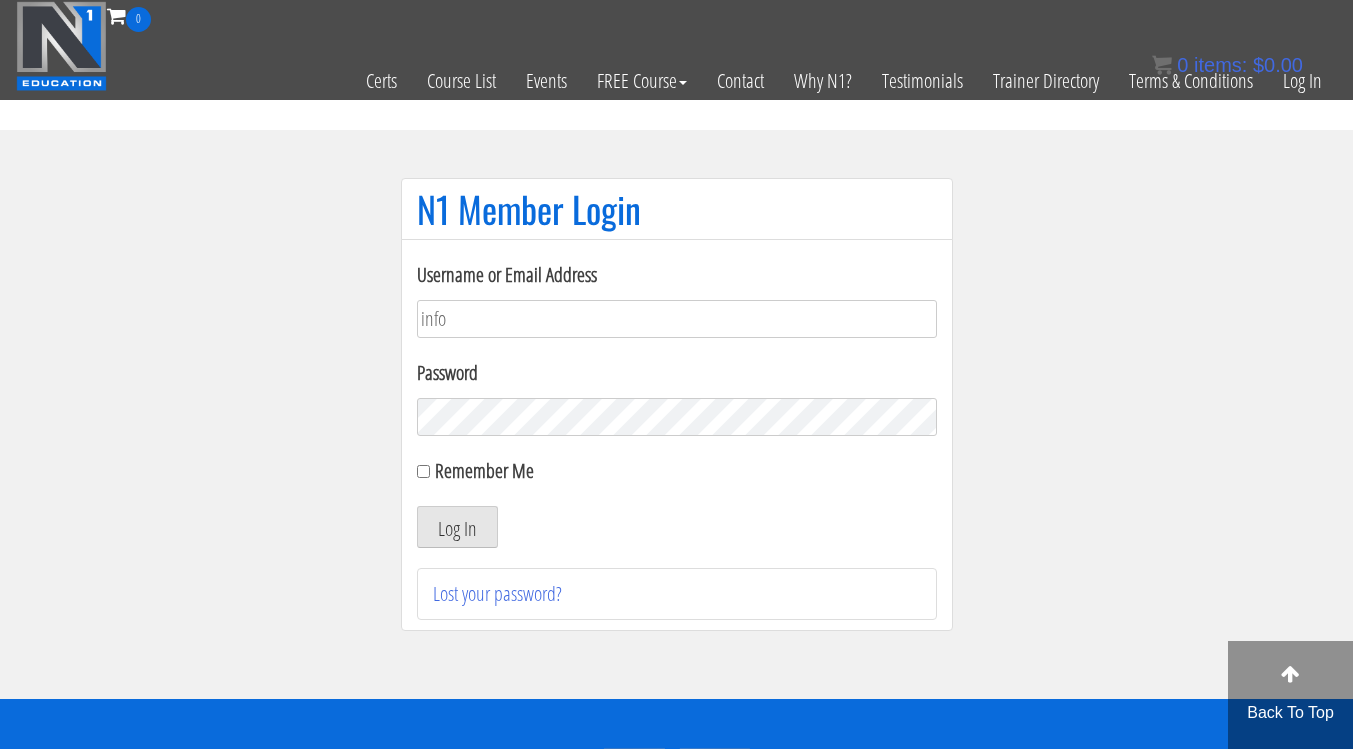 type on "[EMAIL_ADDRESS][DOMAIN_NAME]" 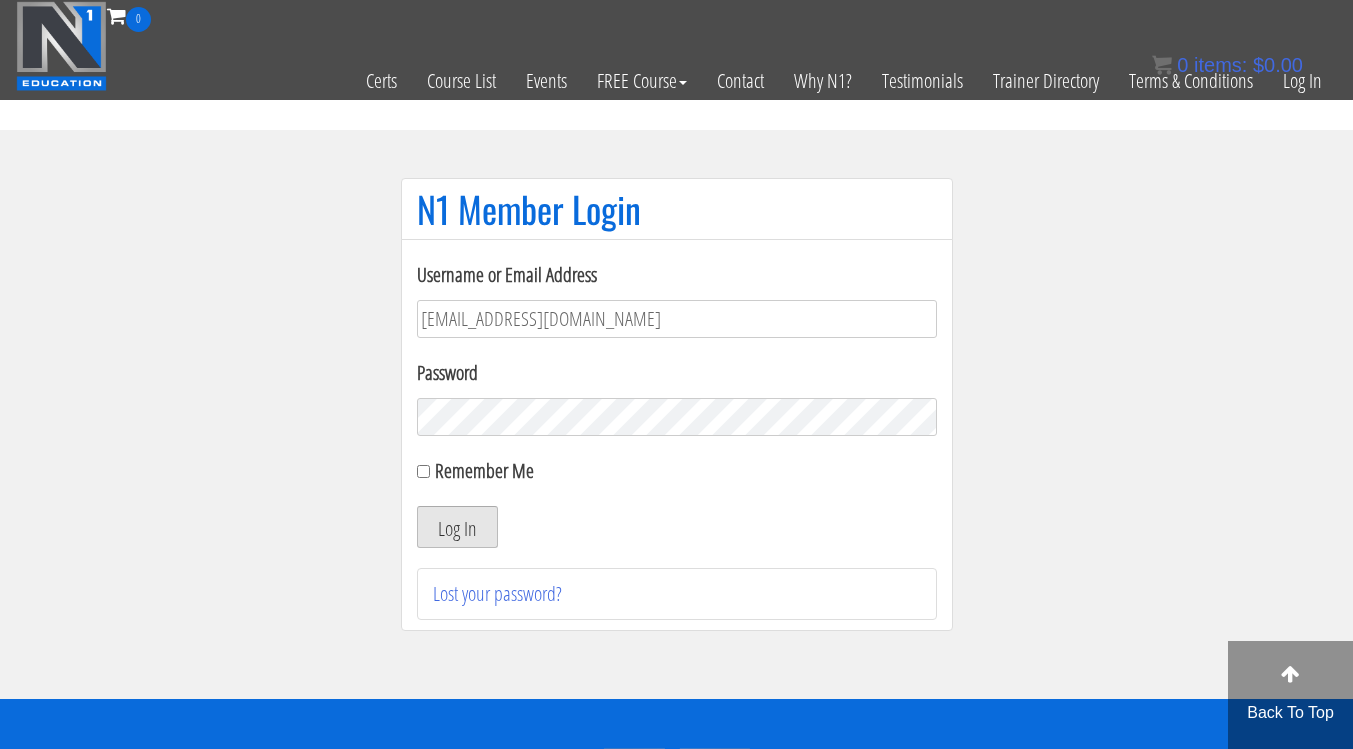 click on "Log In" at bounding box center [457, 527] 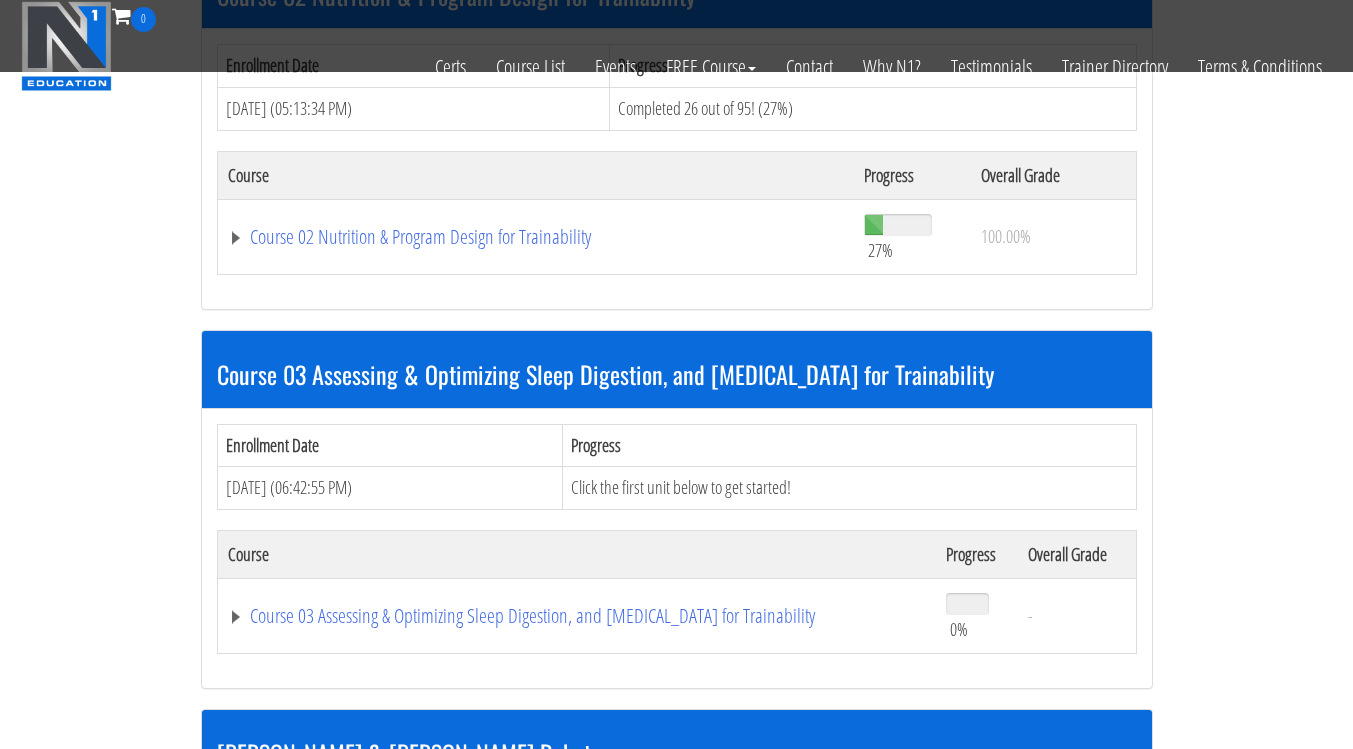 scroll, scrollTop: 699, scrollLeft: 0, axis: vertical 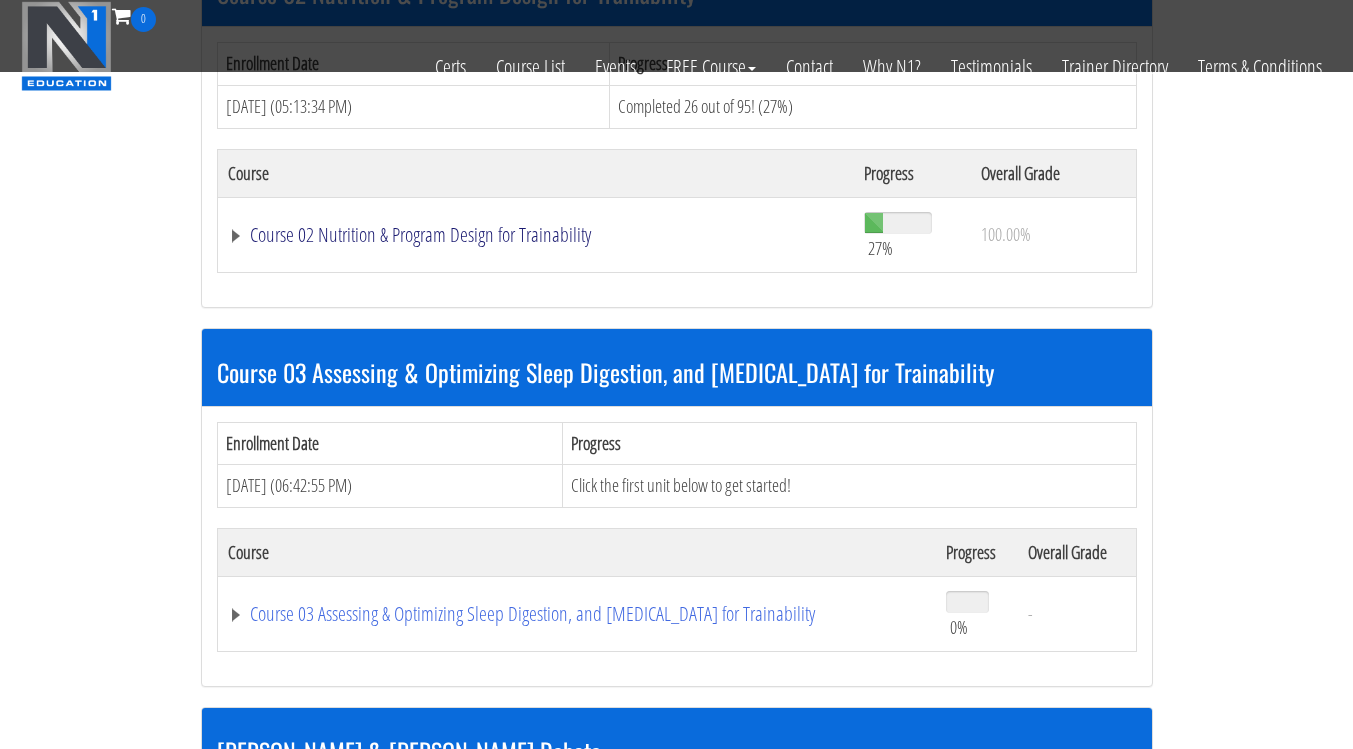 click on "Course 02 Nutrition & Program Design for Trainability" at bounding box center [504, -131] 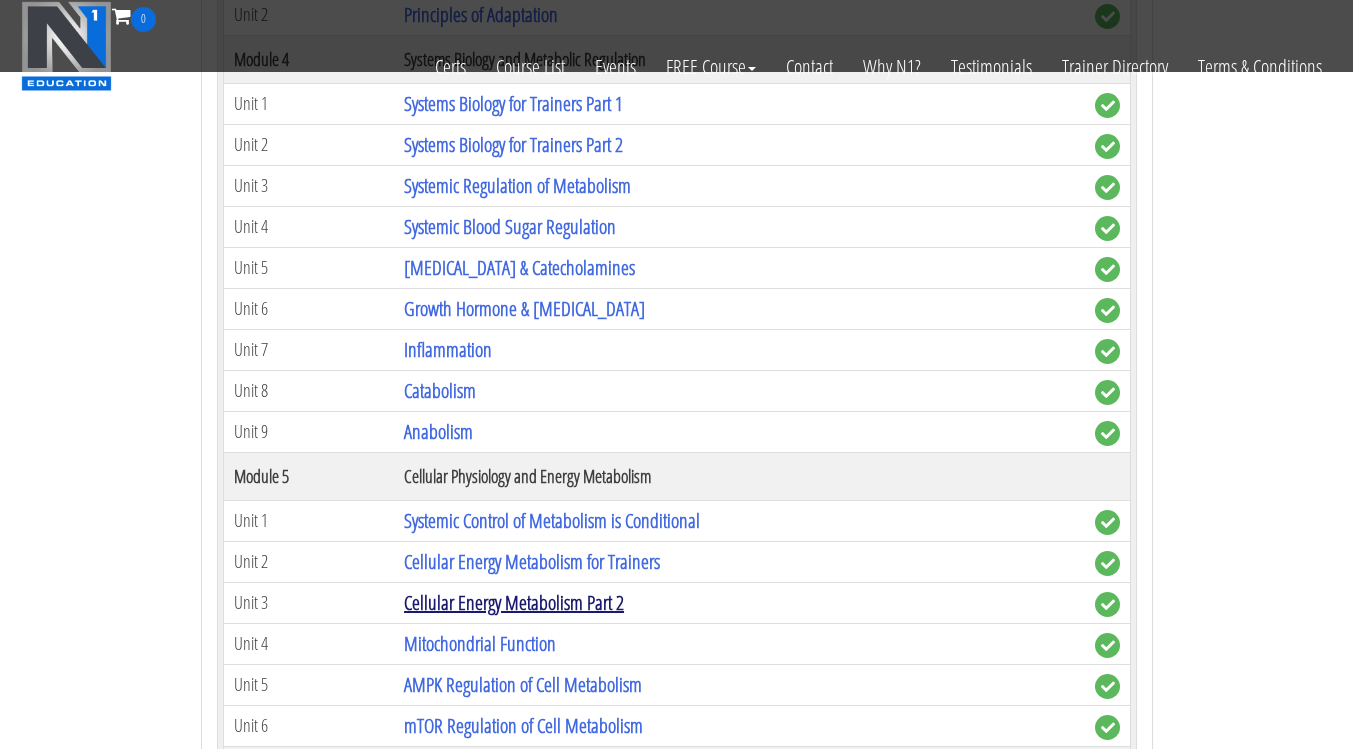 scroll, scrollTop: 1333, scrollLeft: 0, axis: vertical 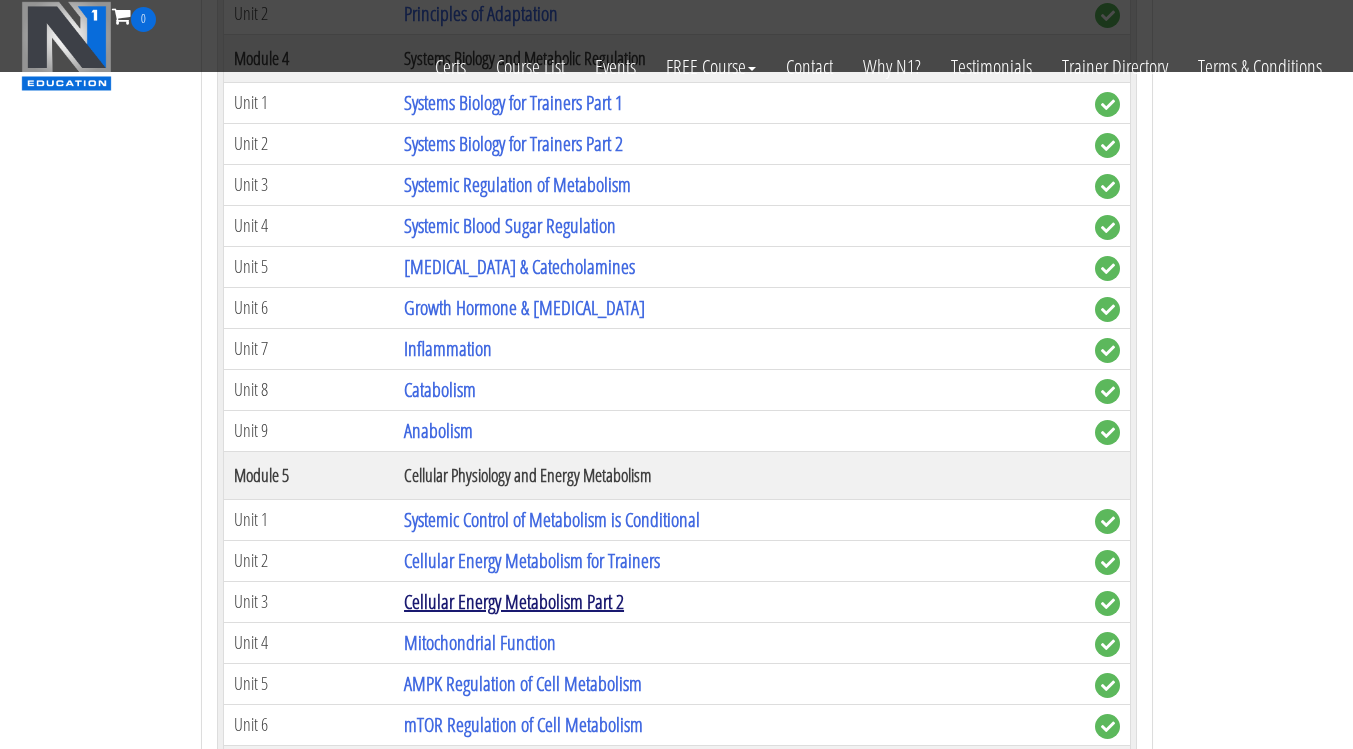 click on "Cellular Energy Metabolism Part 2" at bounding box center (514, 601) 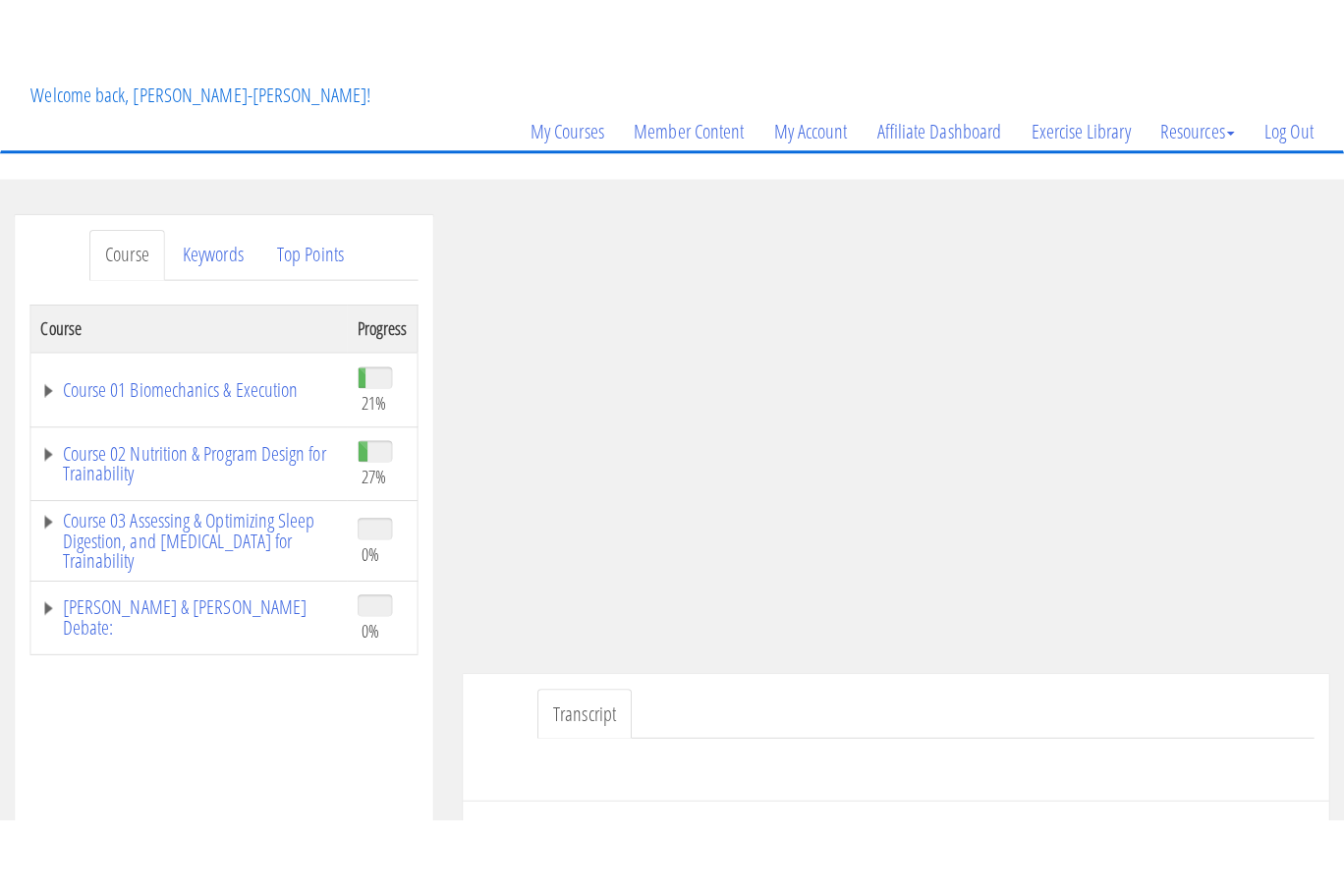 scroll, scrollTop: 121, scrollLeft: 0, axis: vertical 